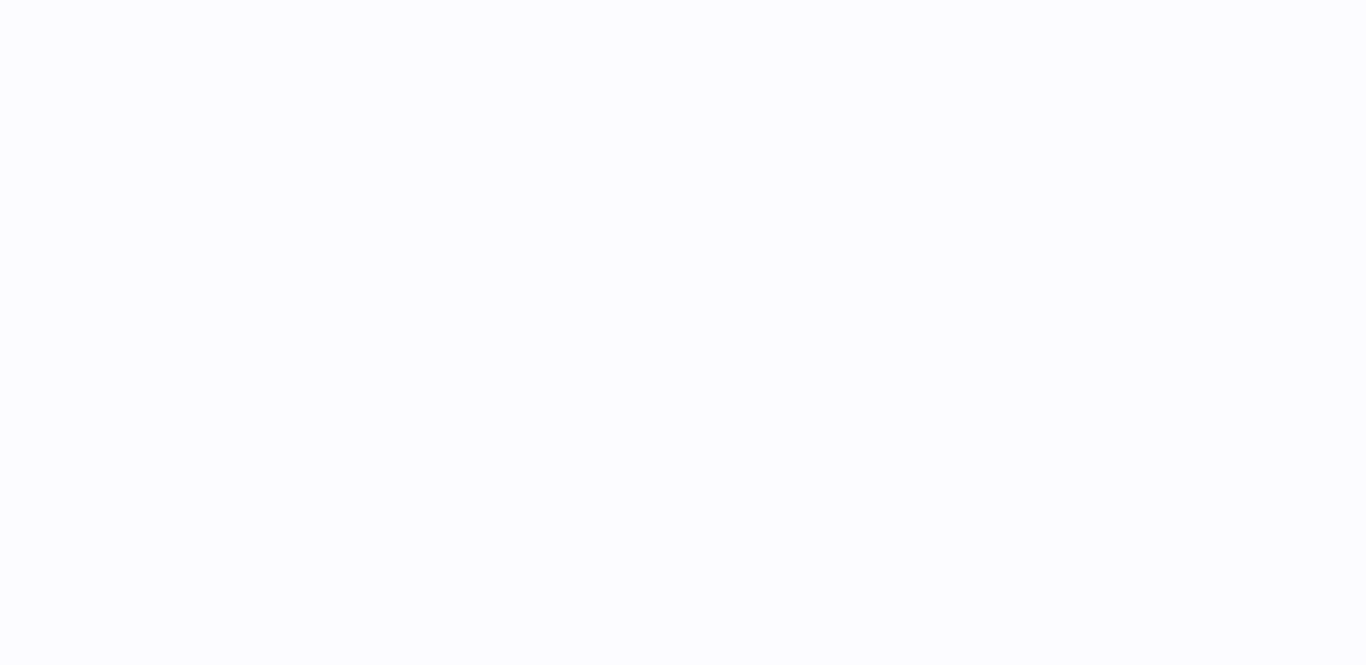 scroll, scrollTop: 0, scrollLeft: 0, axis: both 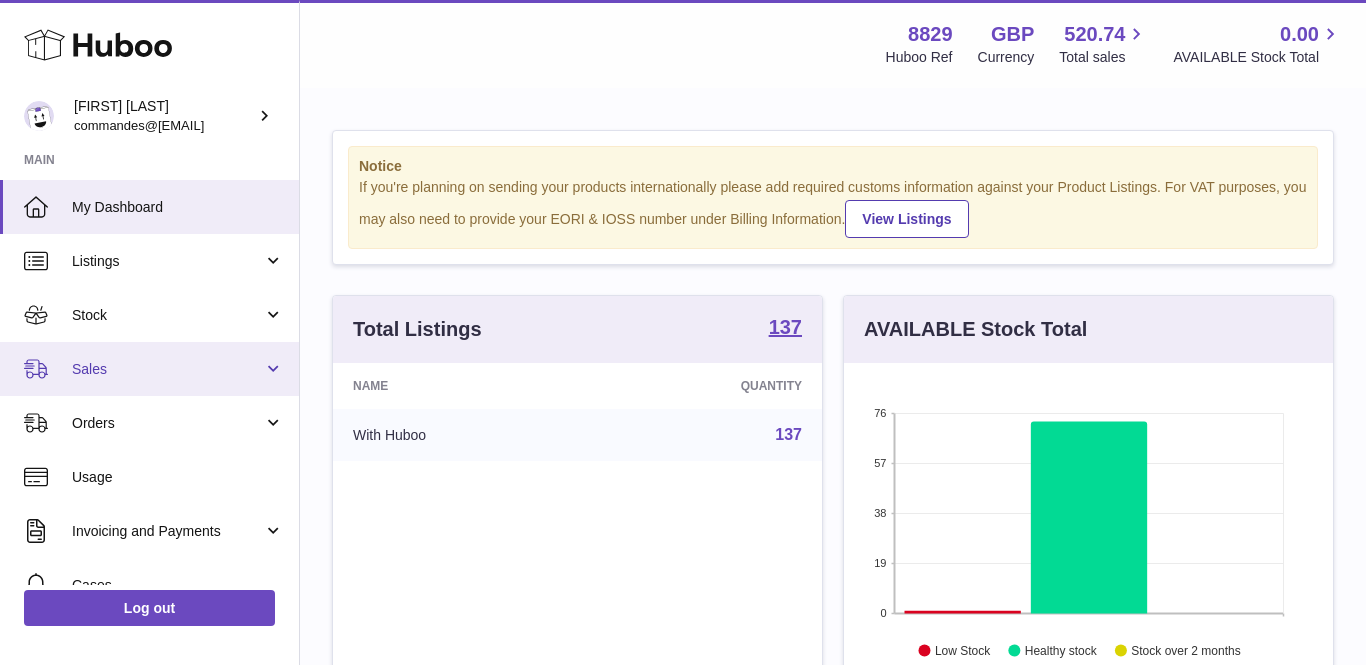 click on "Sales" at bounding box center [149, 369] 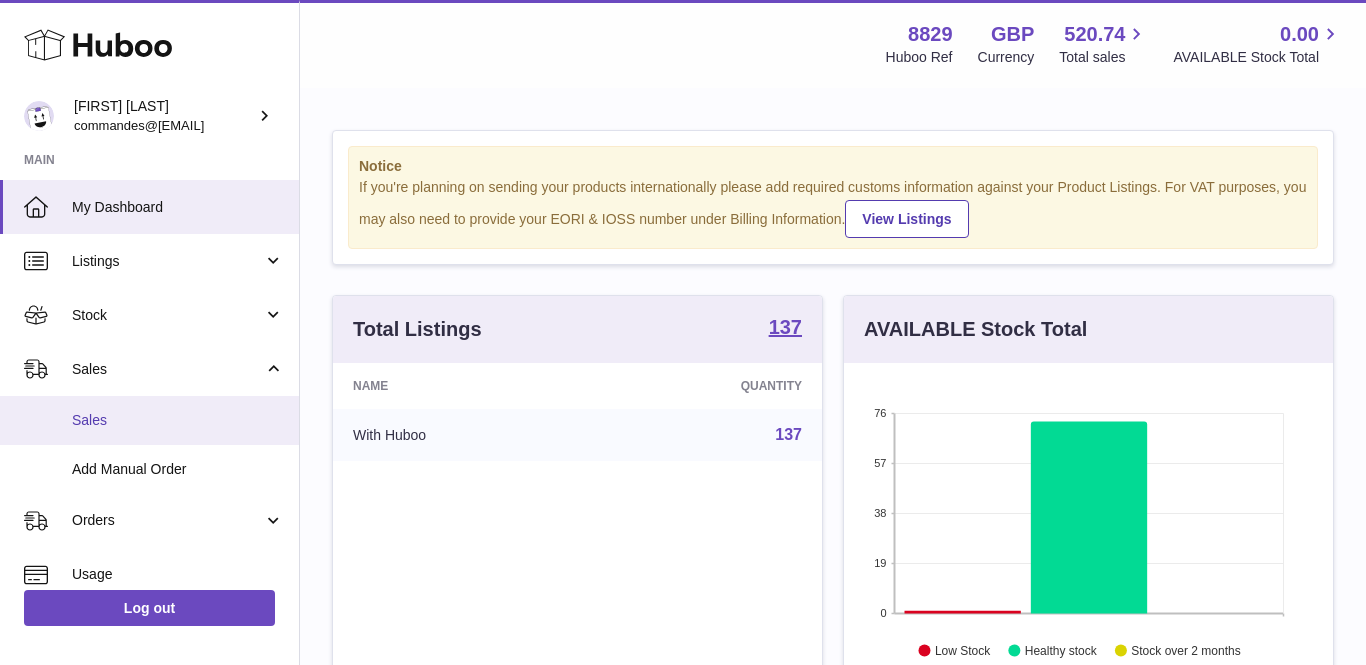 click on "Sales" at bounding box center (149, 420) 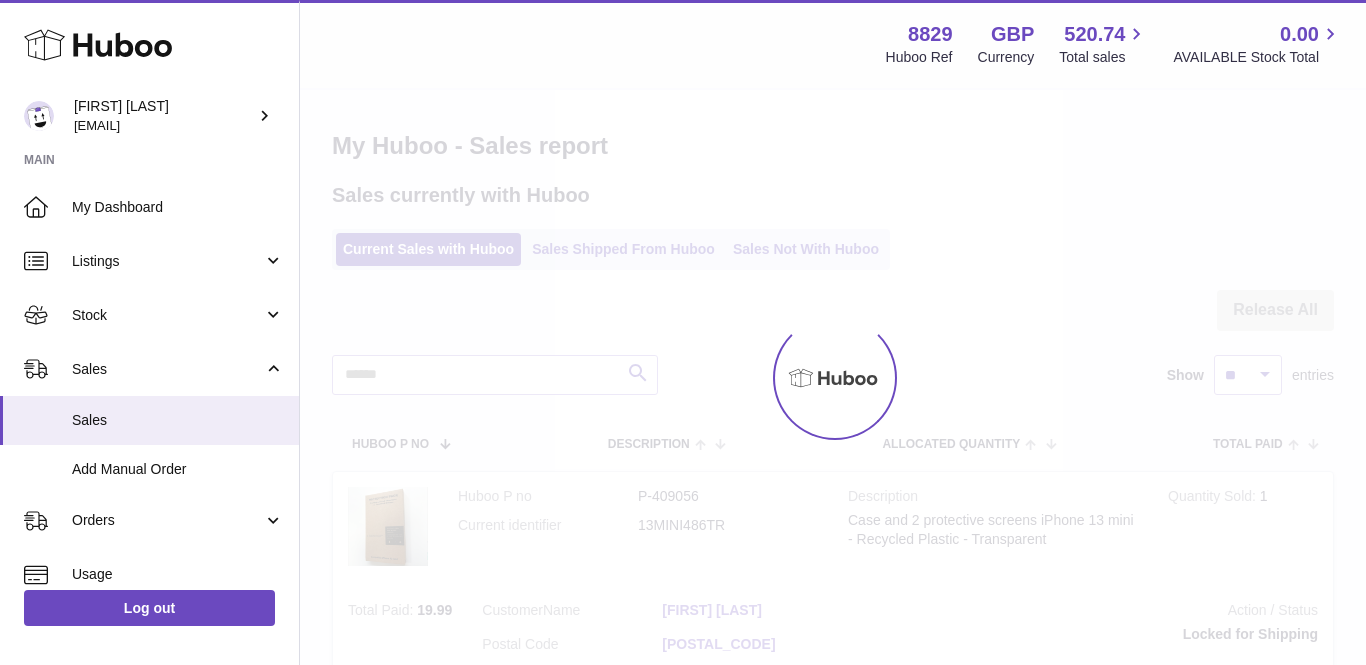 scroll, scrollTop: 0, scrollLeft: 0, axis: both 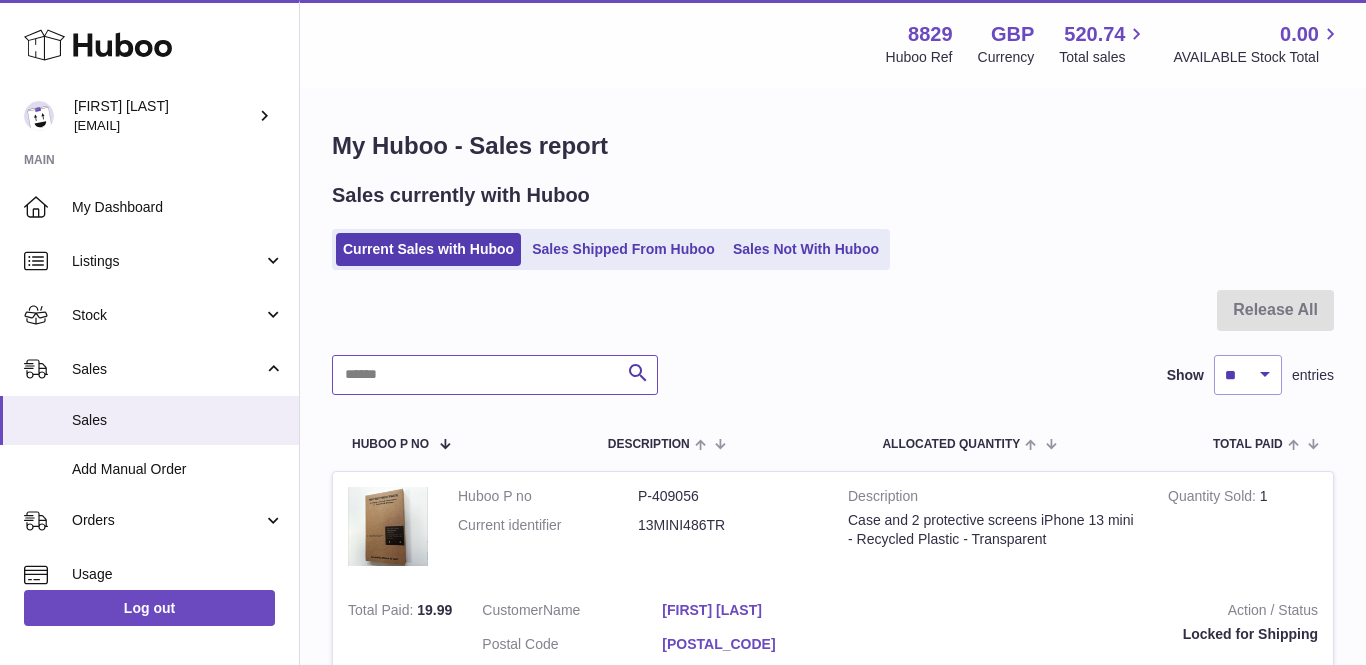 click at bounding box center [495, 375] 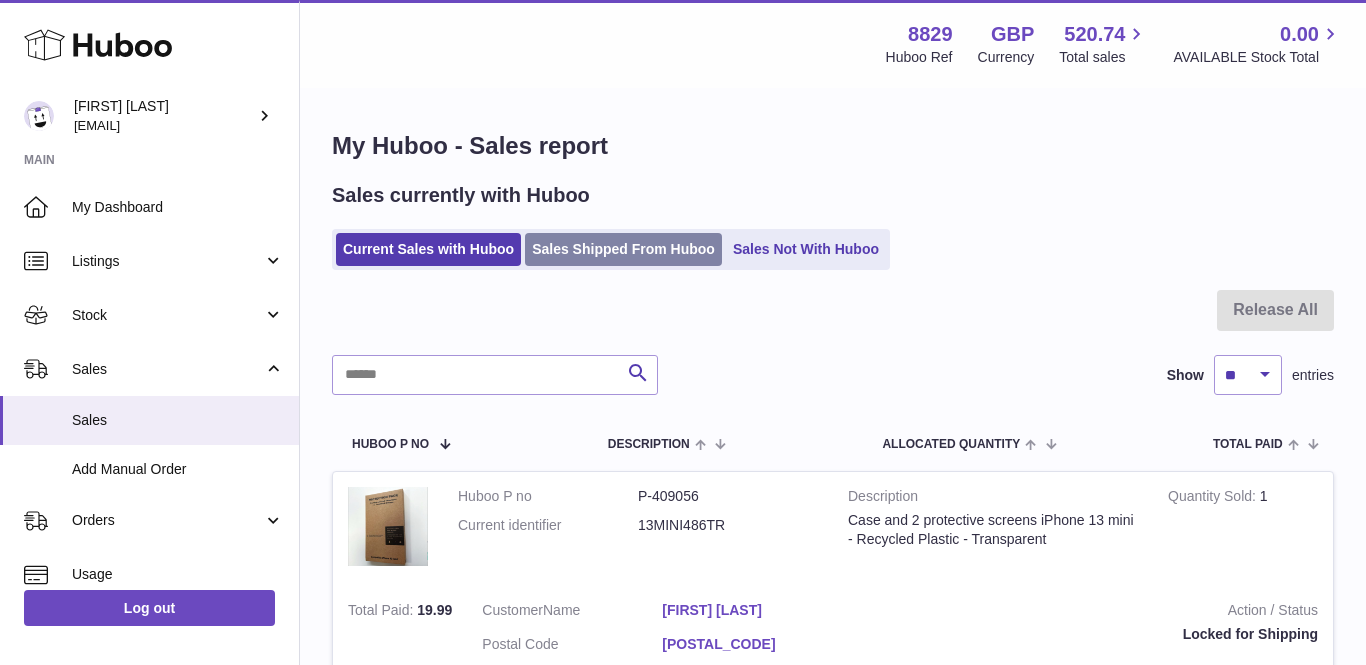 click on "Sales Shipped From Huboo" at bounding box center [623, 249] 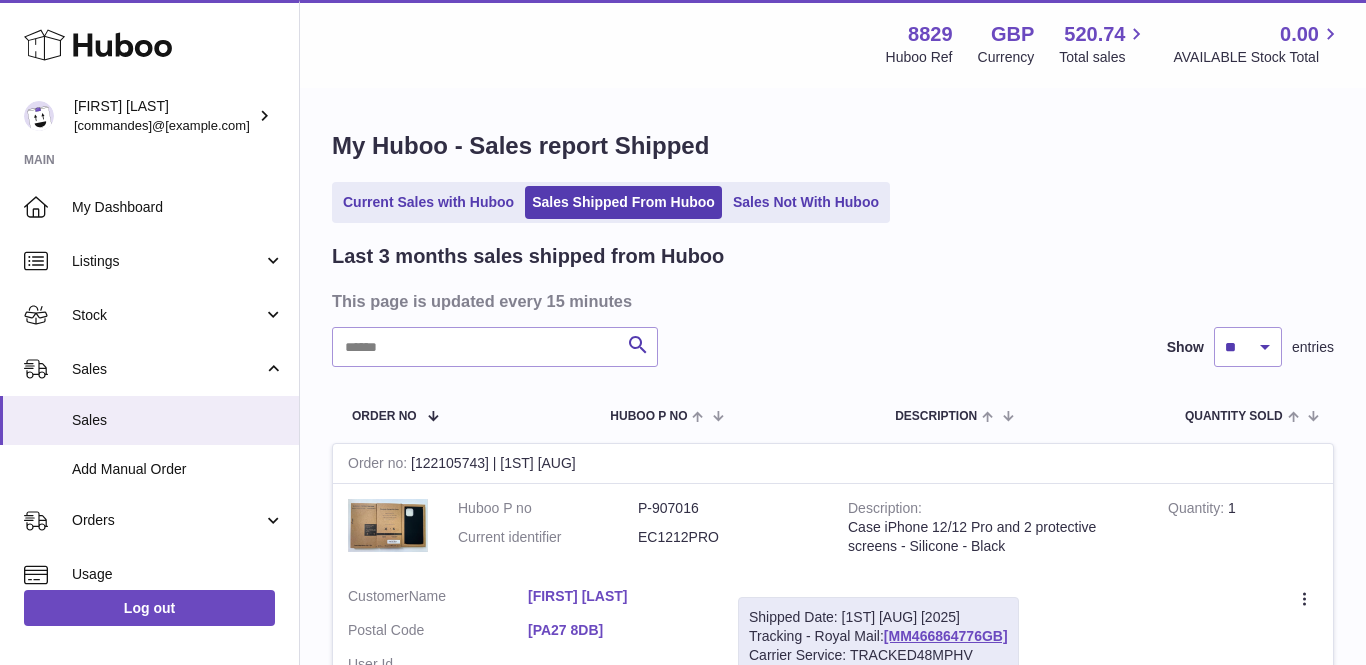 scroll, scrollTop: 0, scrollLeft: 0, axis: both 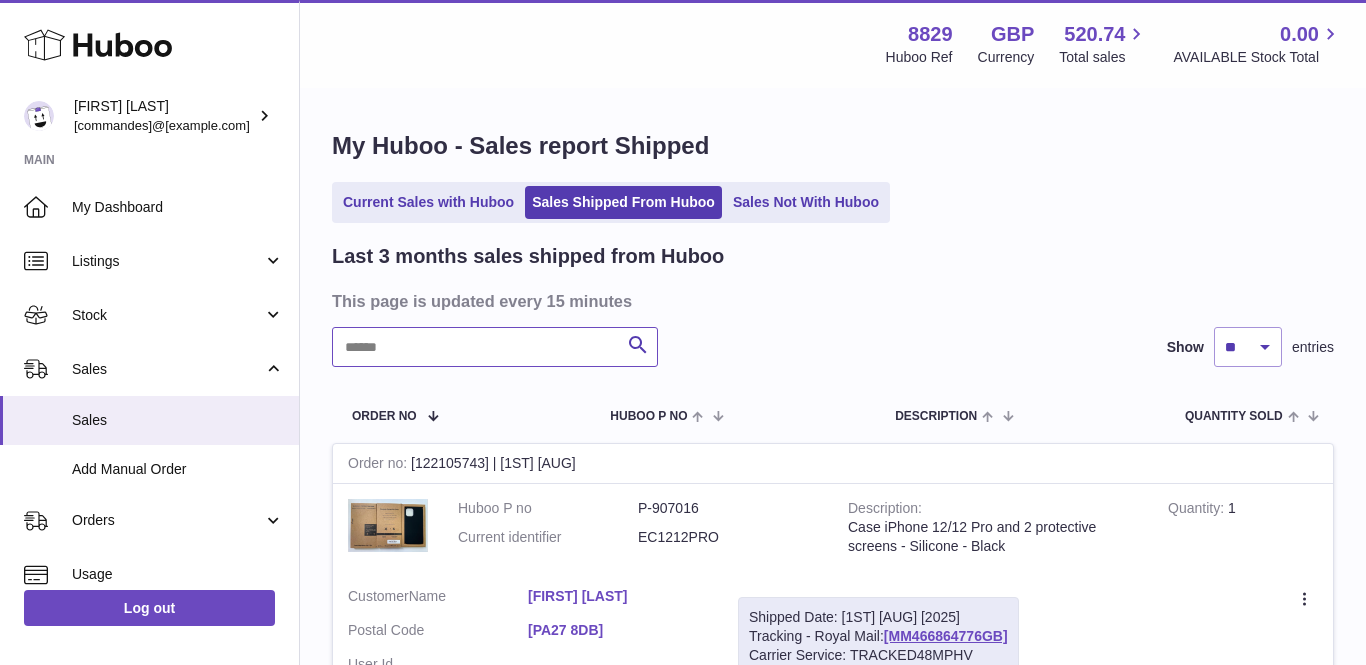 click at bounding box center [495, 347] 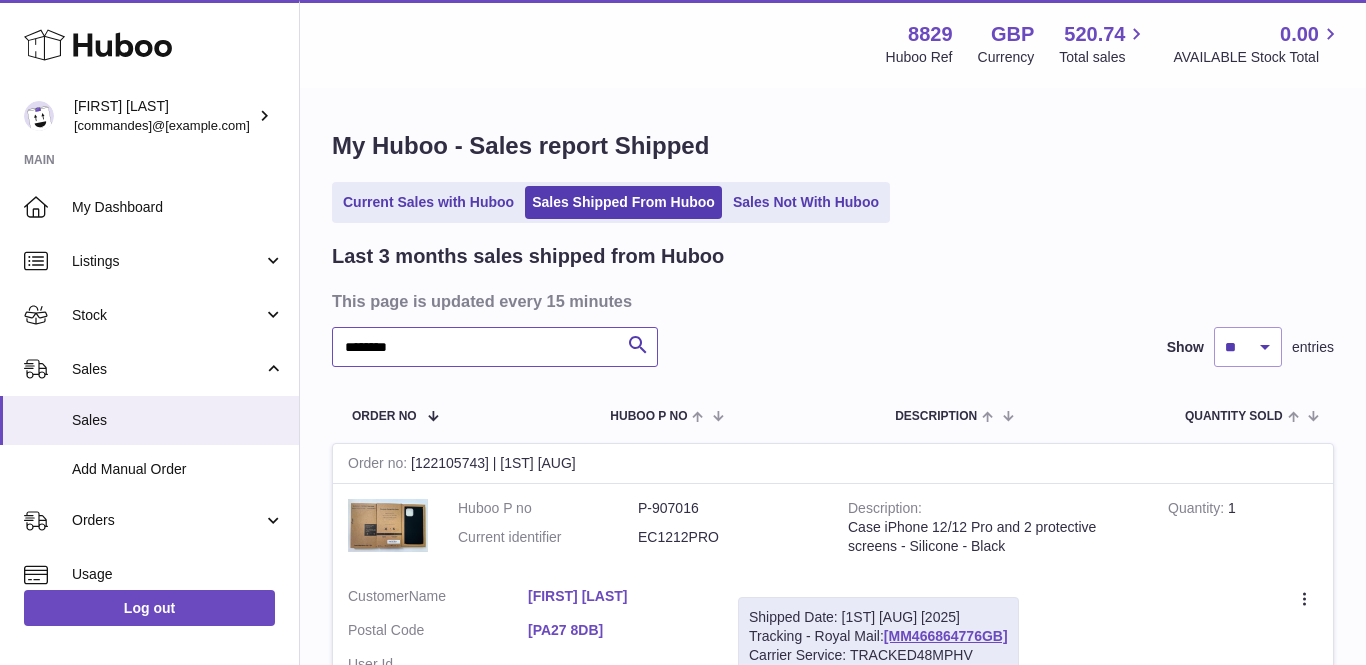 type on "********" 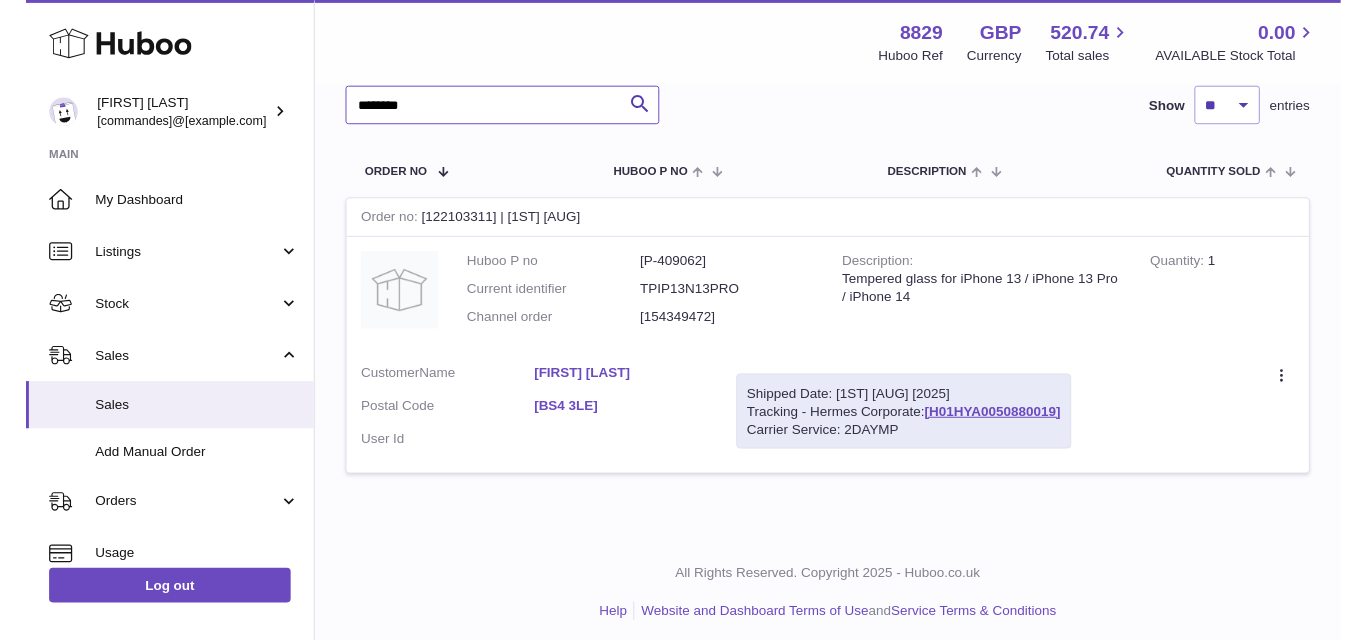 scroll, scrollTop: 237, scrollLeft: 0, axis: vertical 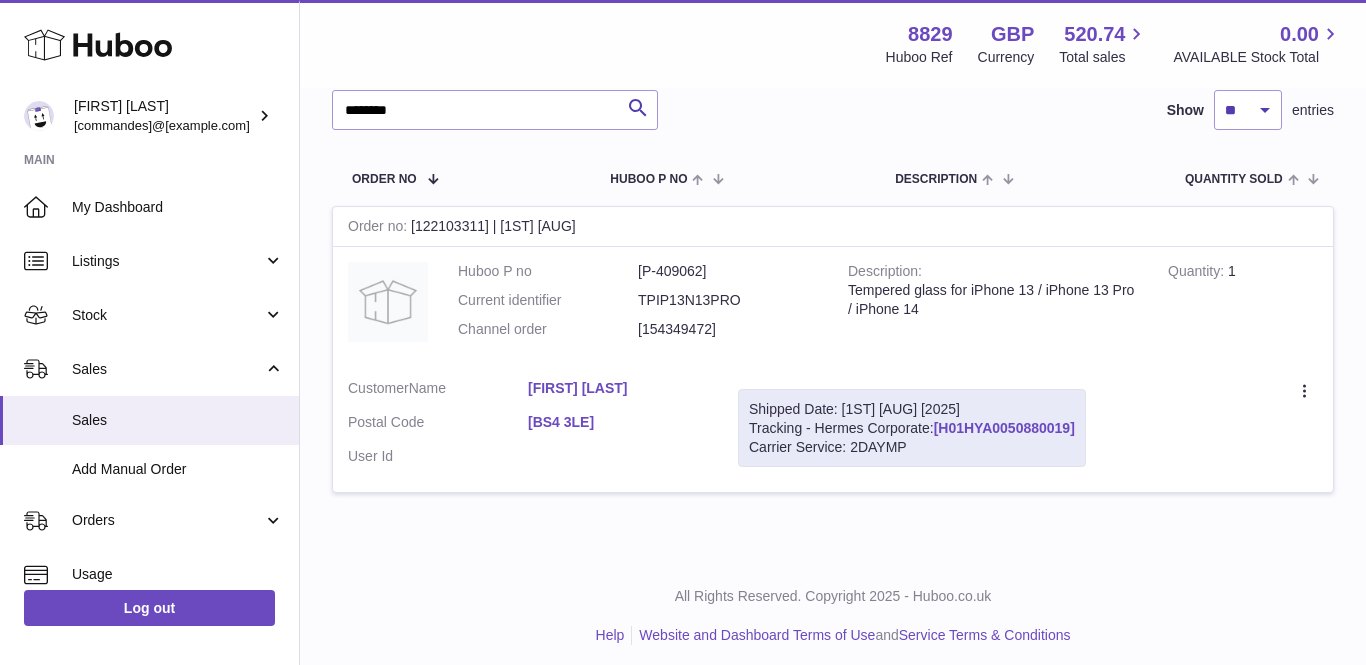 click on "[H01HYA0050880019]" at bounding box center (1004, 428) 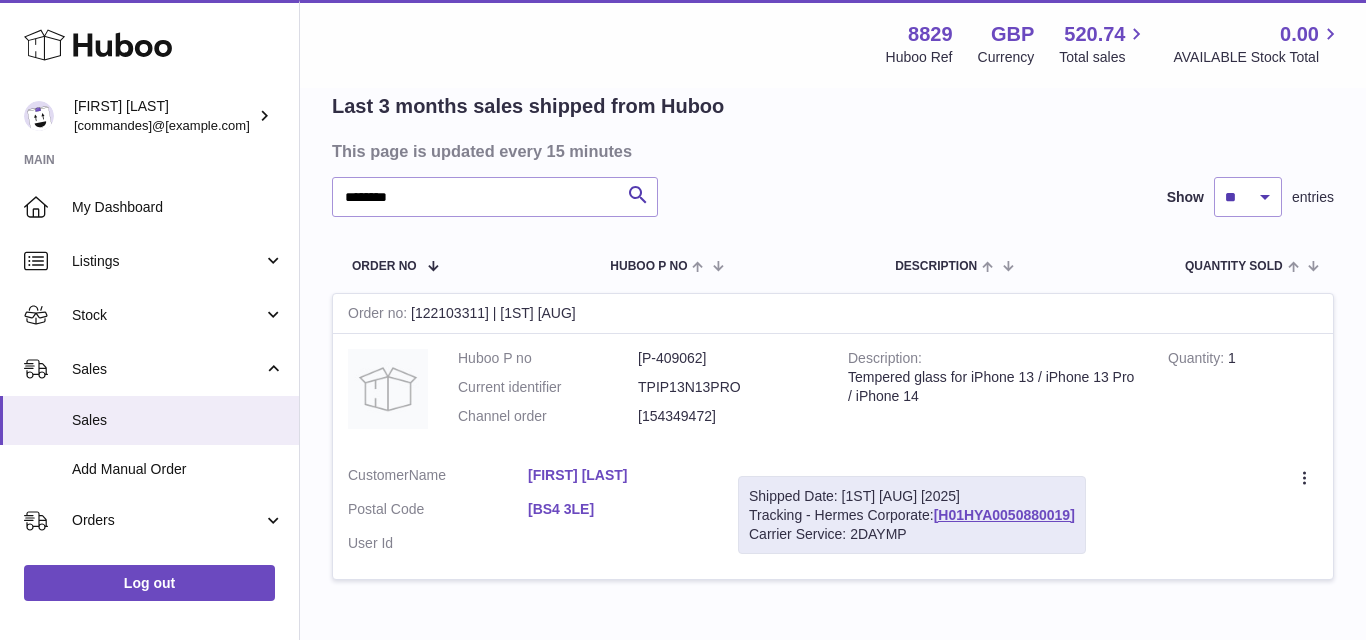 scroll, scrollTop: 139, scrollLeft: 0, axis: vertical 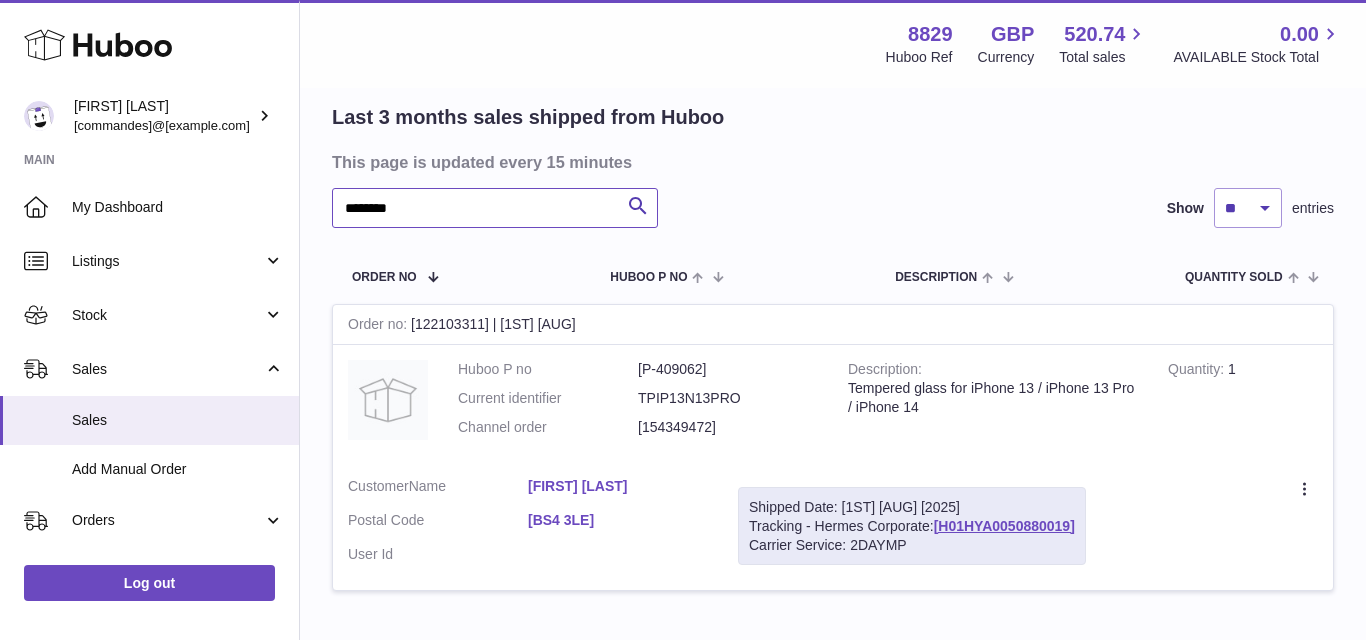 drag, startPoint x: 421, startPoint y: 203, endPoint x: 137, endPoint y: 77, distance: 310.69598 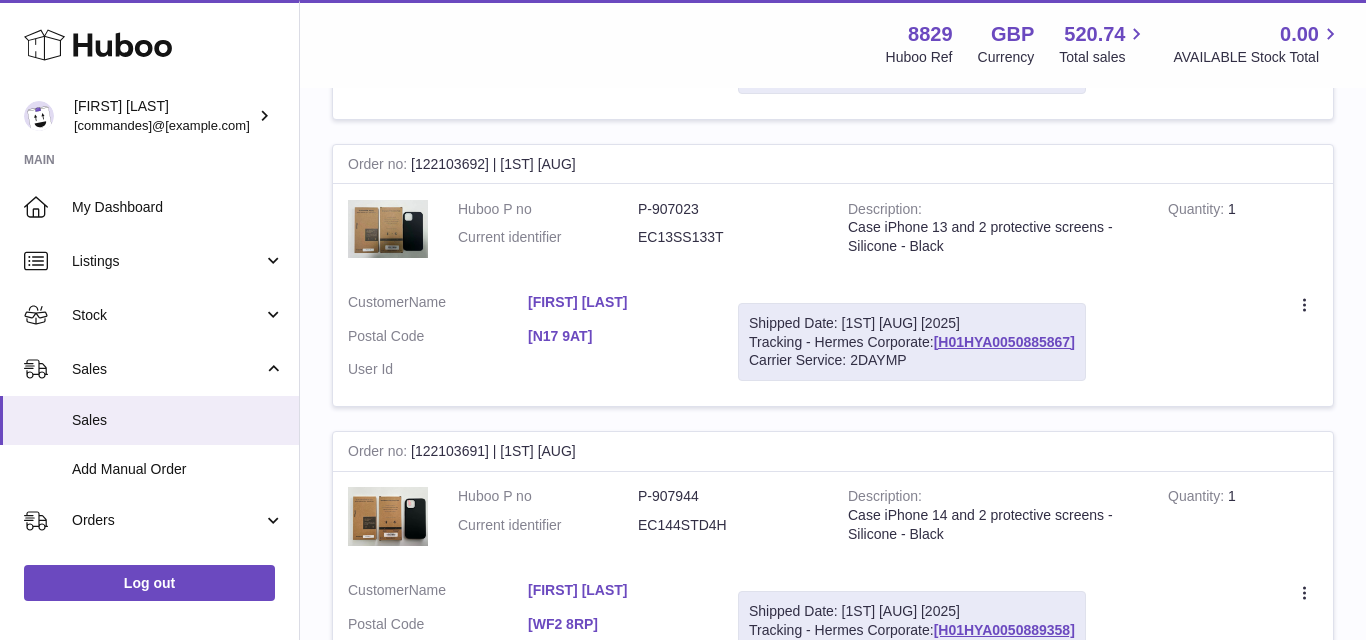 scroll, scrollTop: 2899, scrollLeft: 0, axis: vertical 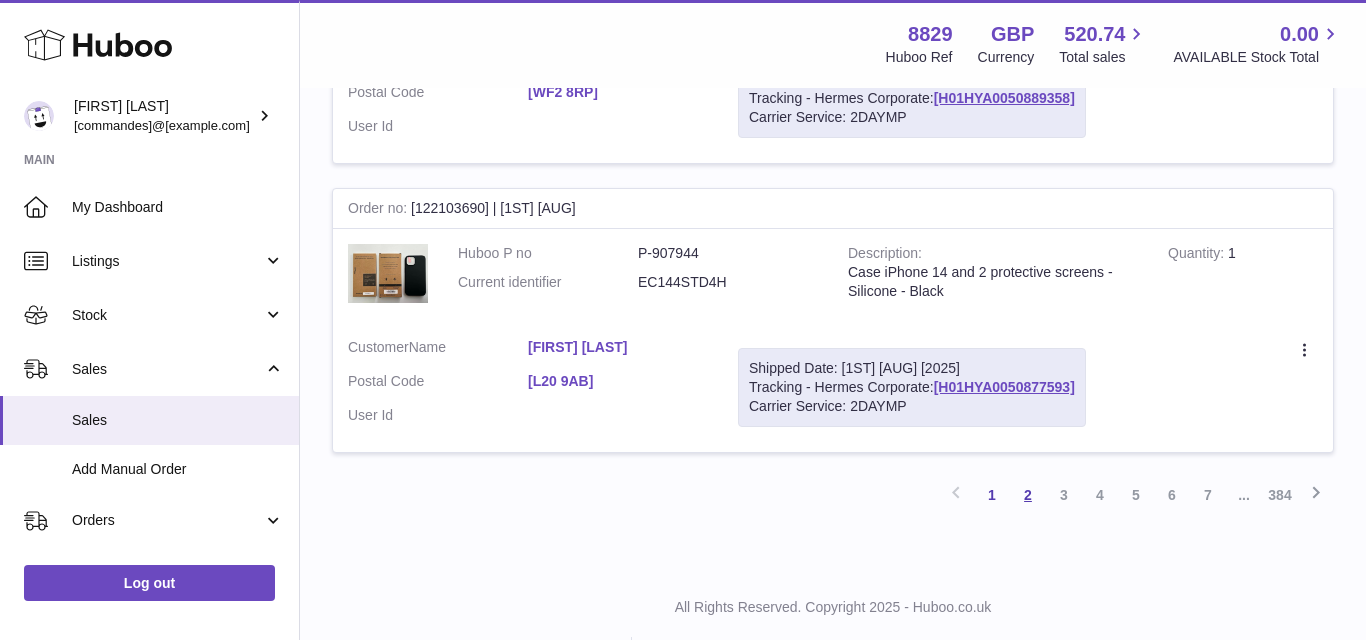 click on "2" at bounding box center (1028, 495) 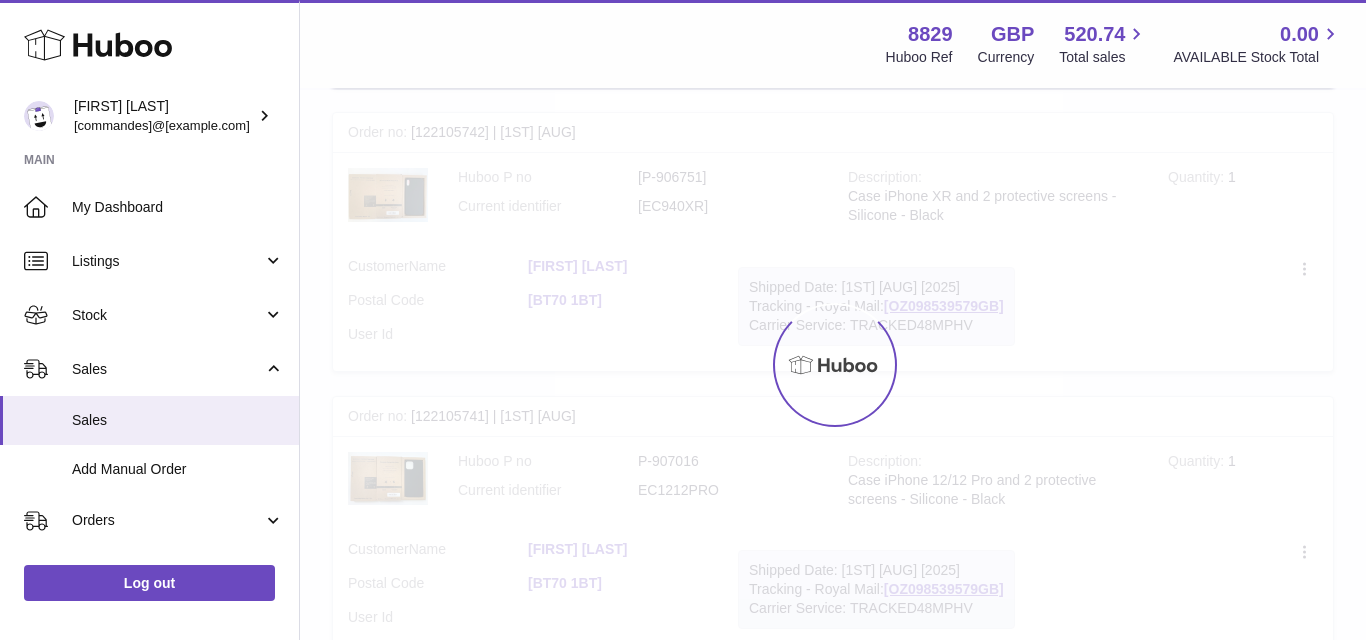 scroll, scrollTop: 90, scrollLeft: 0, axis: vertical 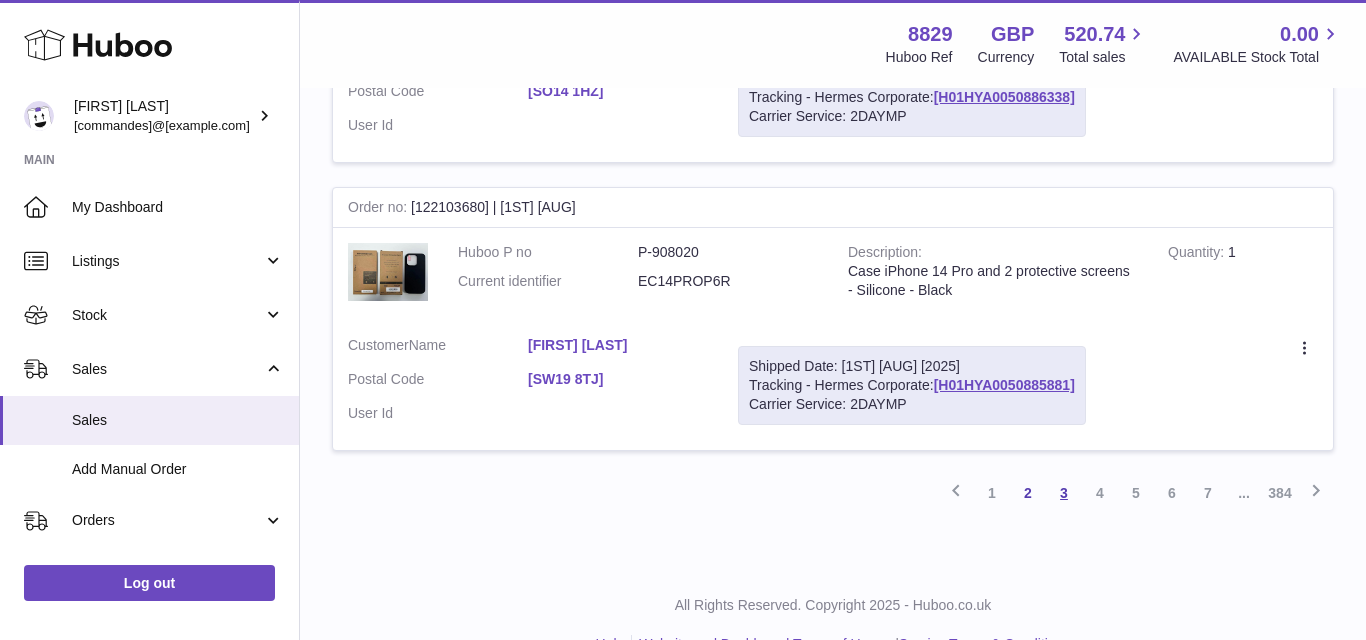 click on "3" at bounding box center (1064, 493) 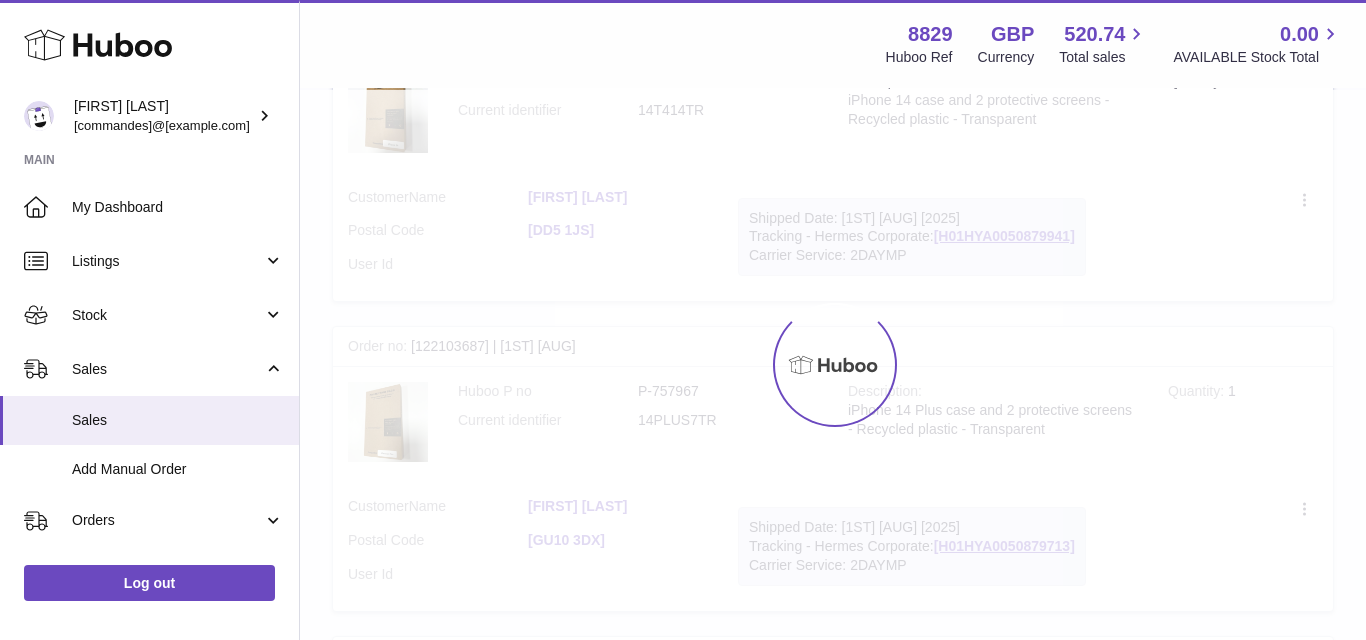 scroll, scrollTop: 90, scrollLeft: 0, axis: vertical 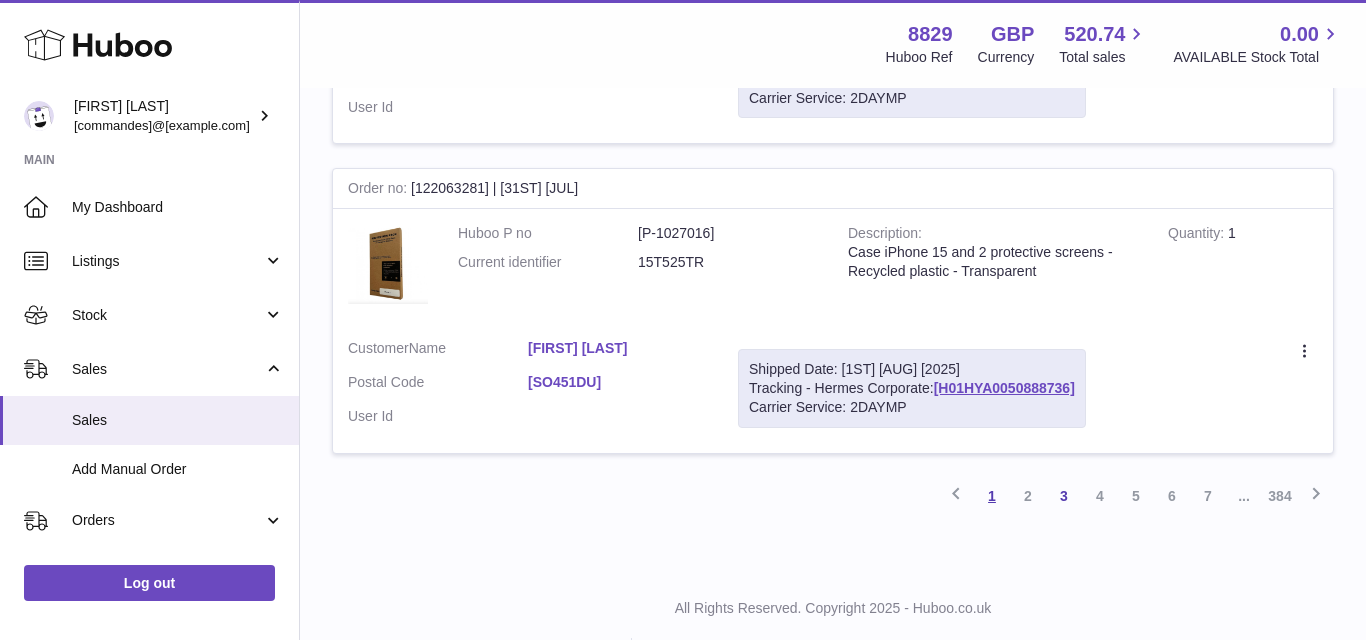 click on "1" at bounding box center (992, 496) 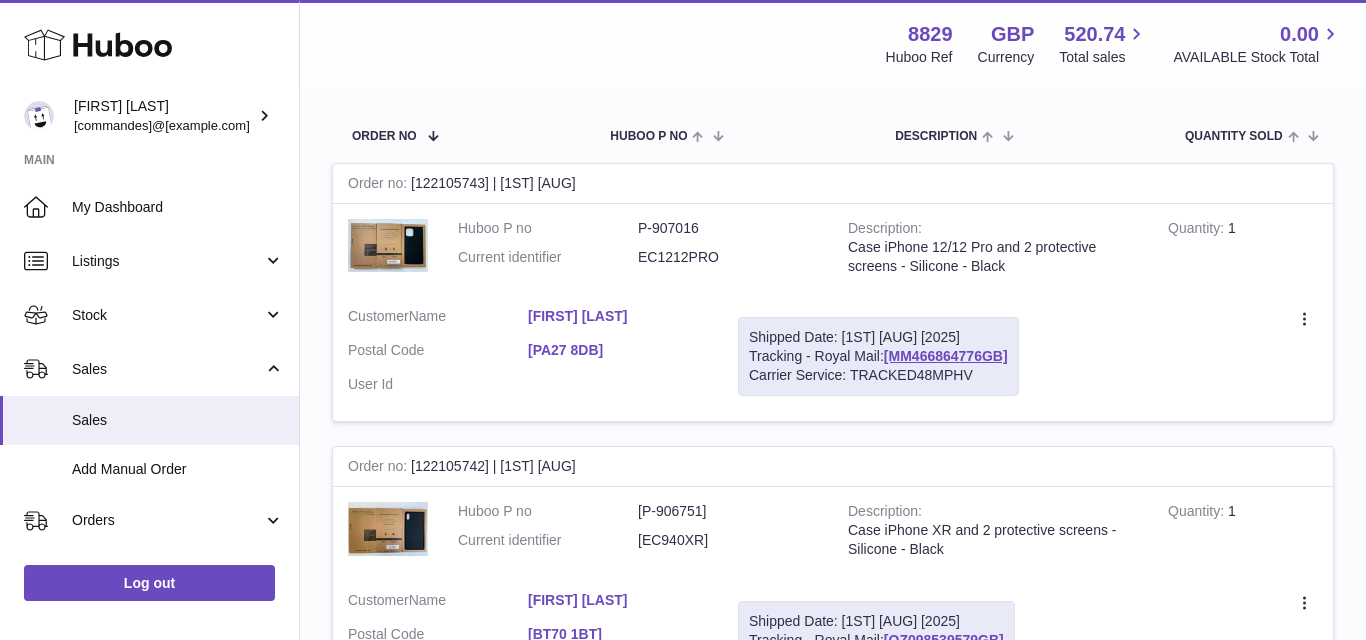 scroll, scrollTop: 335, scrollLeft: 0, axis: vertical 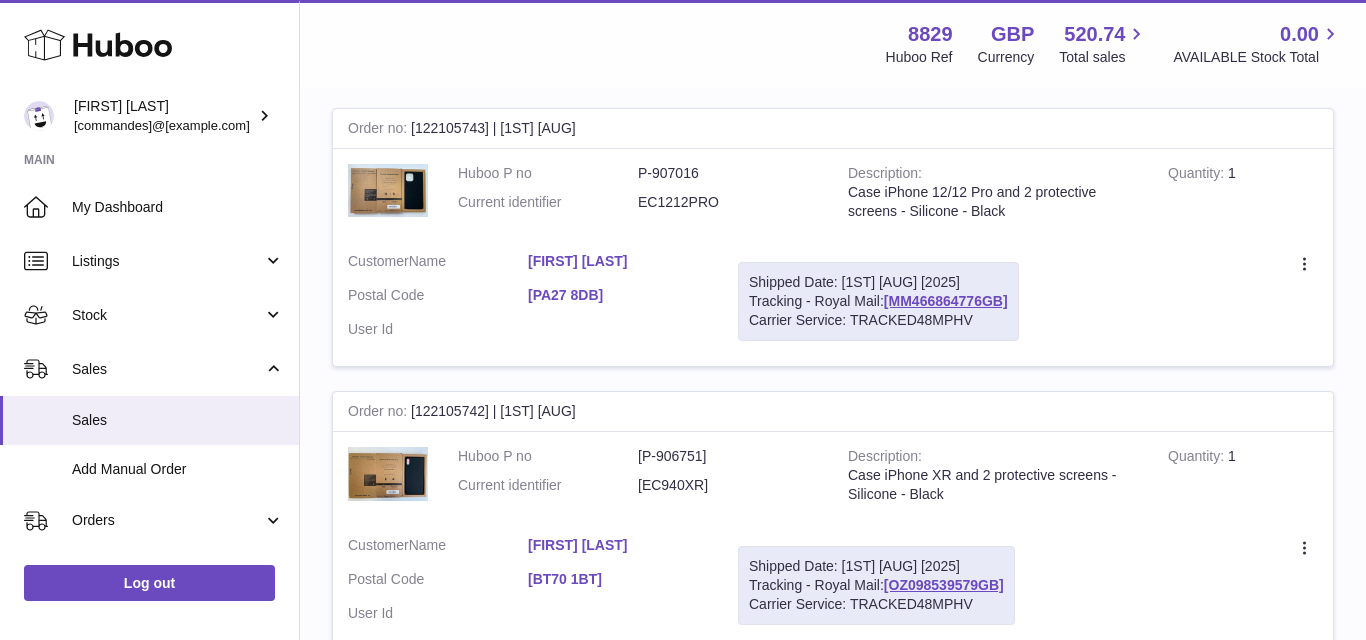 click on "[FIRST] [LAST]" at bounding box center (618, 261) 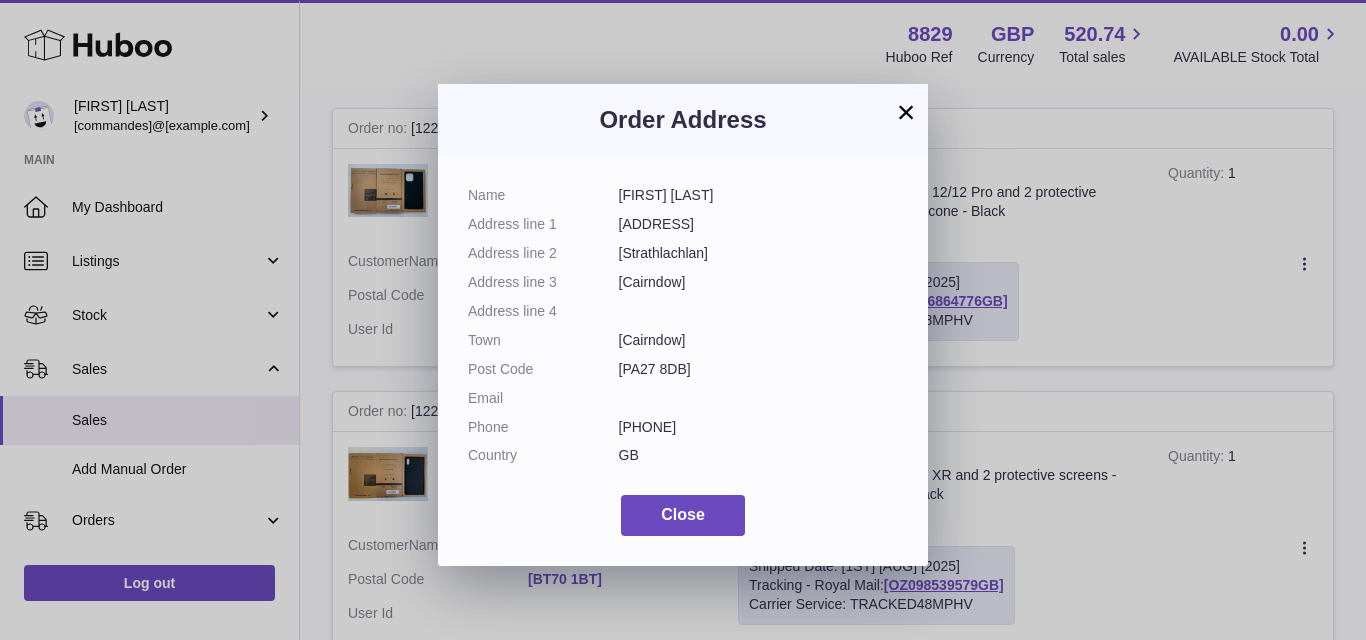 drag, startPoint x: 705, startPoint y: 194, endPoint x: 603, endPoint y: 172, distance: 104.34558 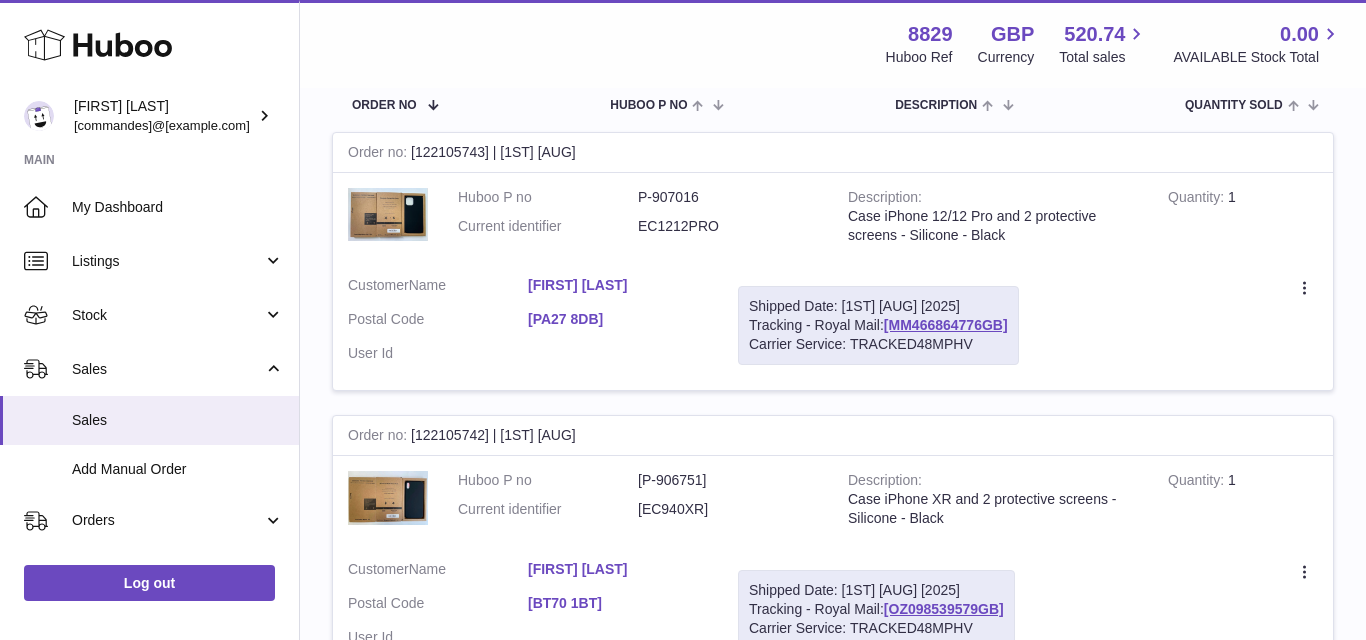 scroll, scrollTop: 469, scrollLeft: 0, axis: vertical 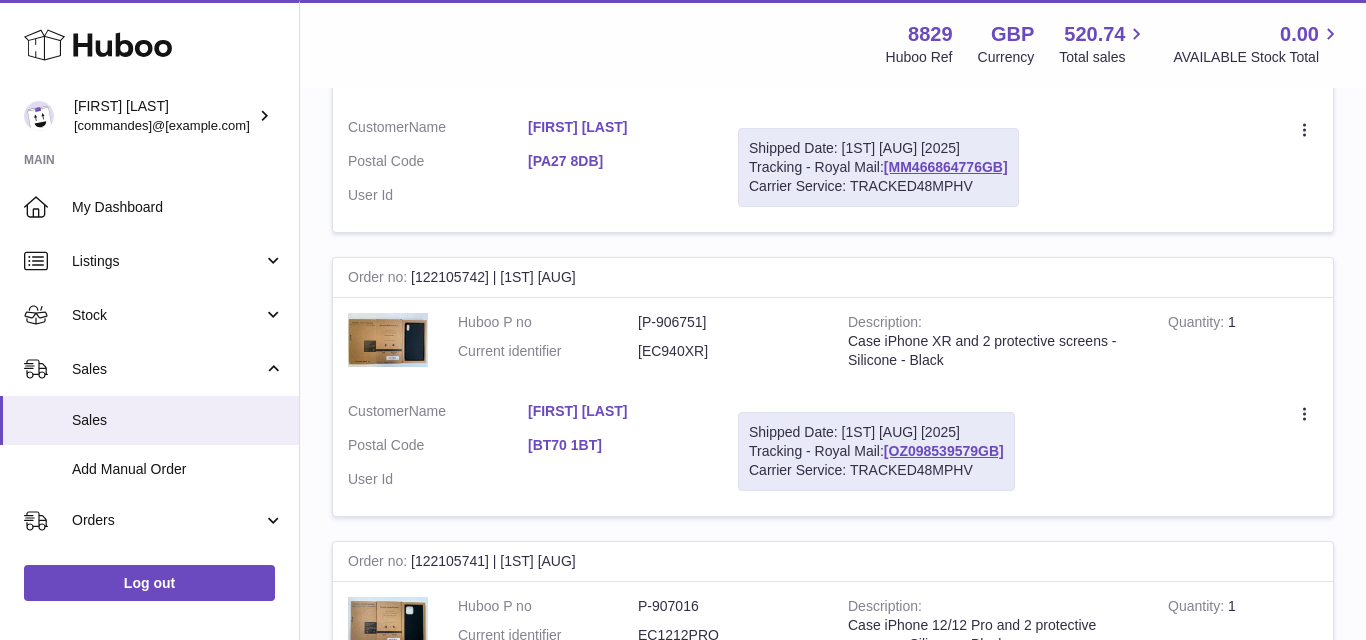 click on "Huboo P no   [P-906751]   Current identifier   [EC940XR]" at bounding box center [638, 342] 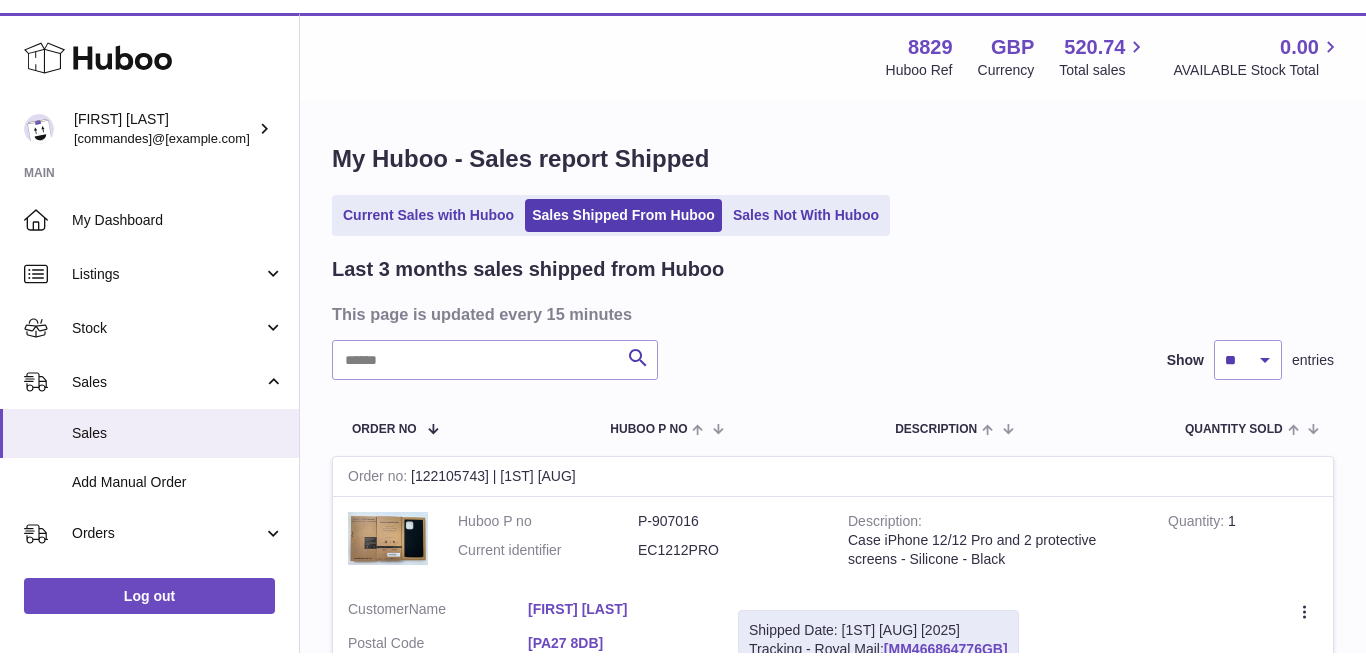scroll, scrollTop: 0, scrollLeft: 0, axis: both 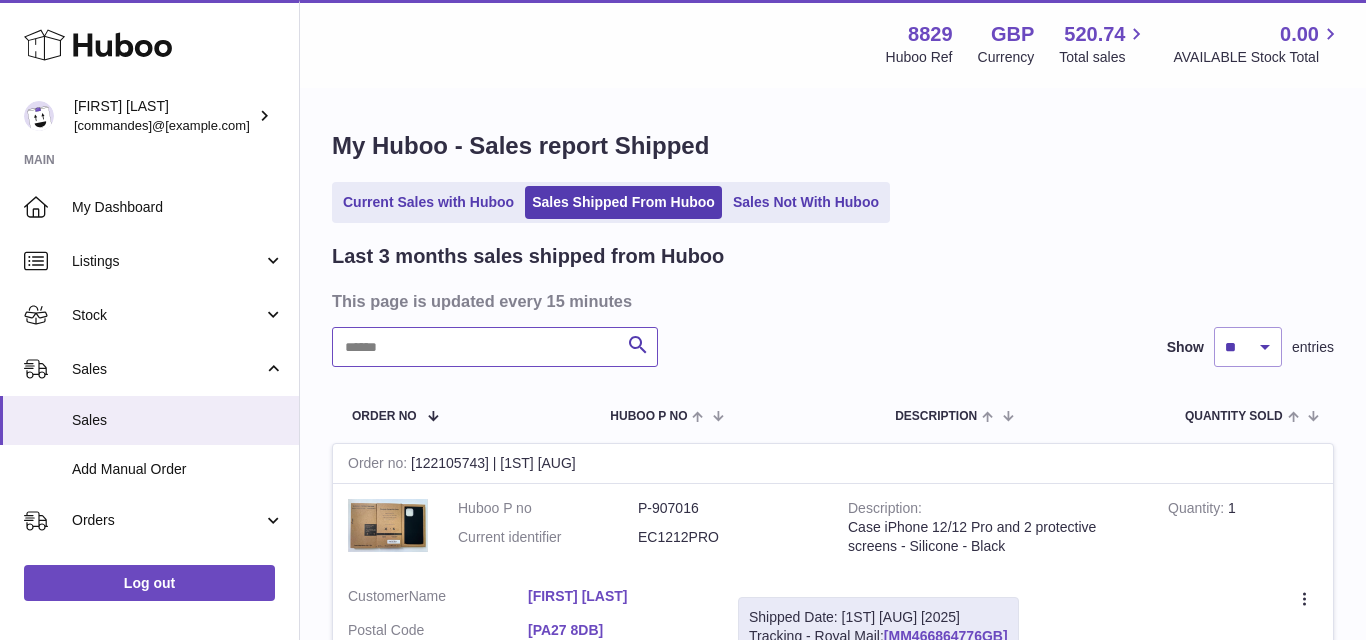 click at bounding box center [495, 347] 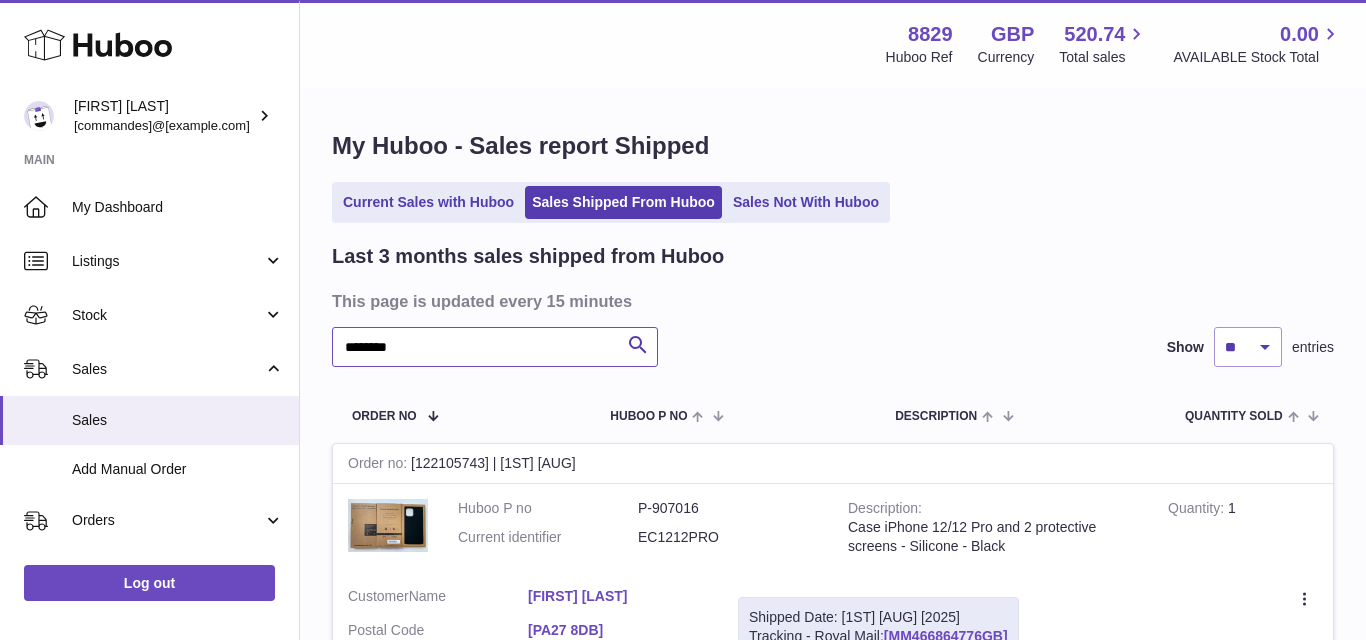 type on "********" 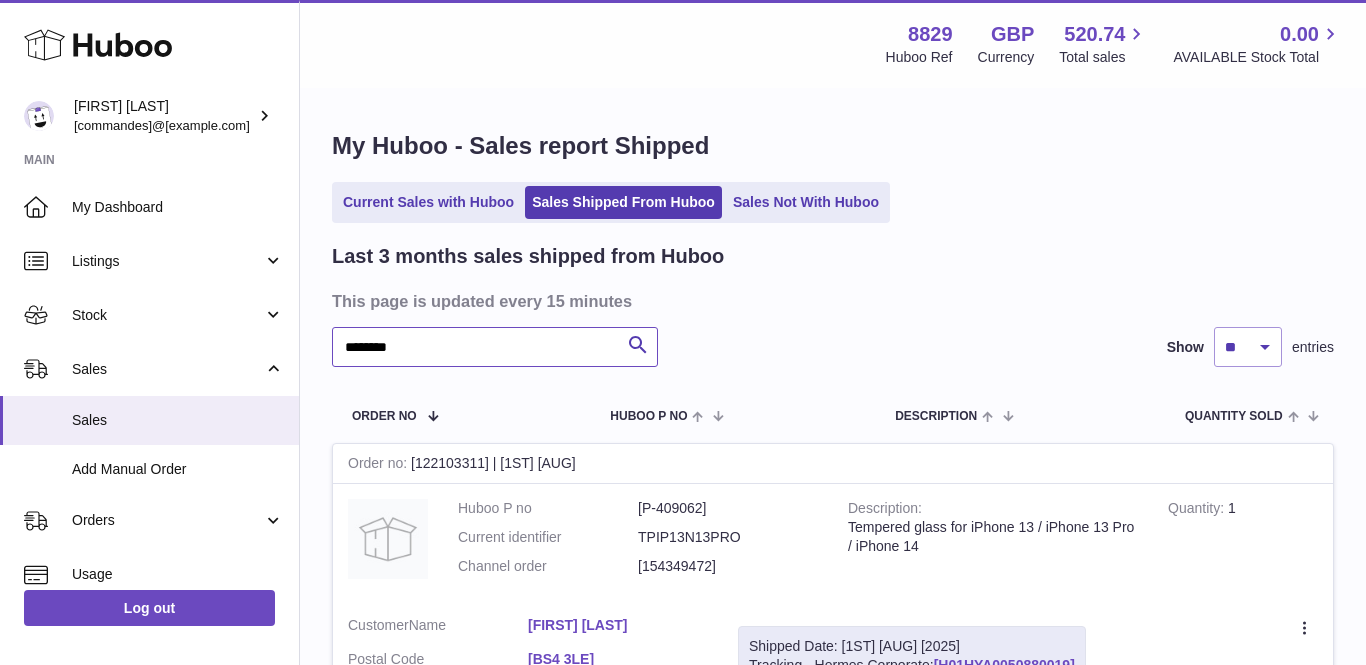 drag, startPoint x: 500, startPoint y: 351, endPoint x: 329, endPoint y: 288, distance: 182.23611 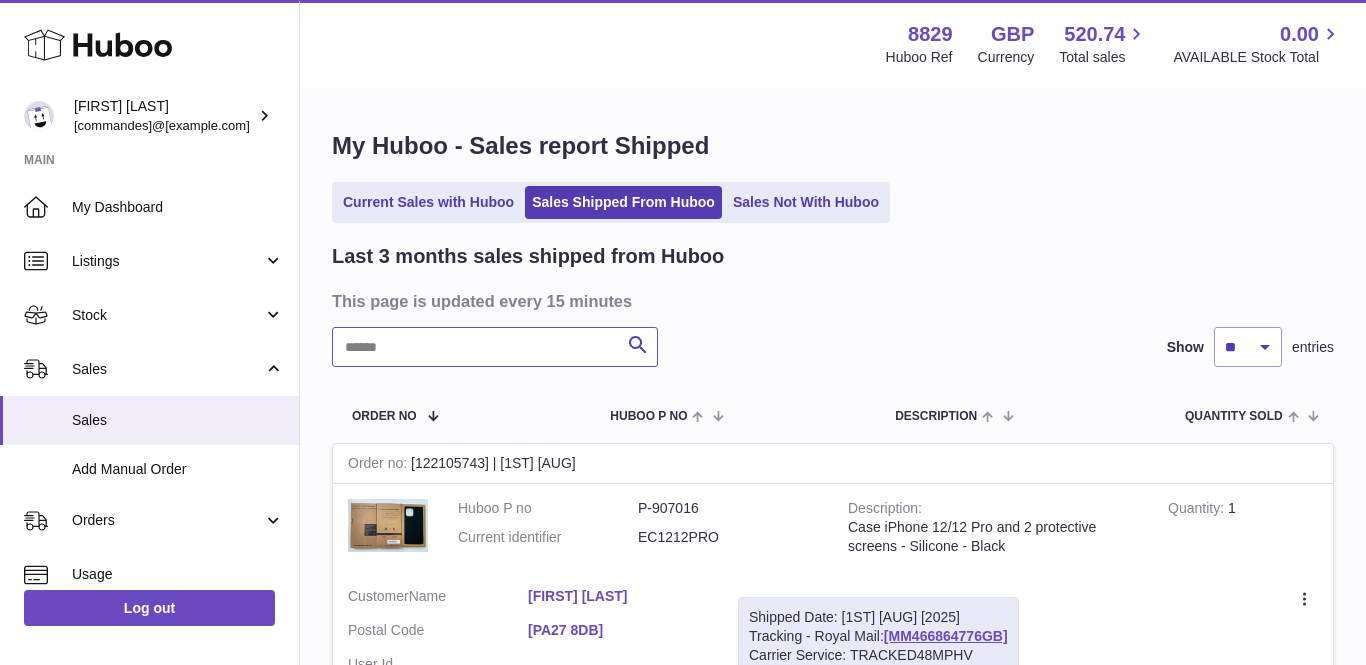 type 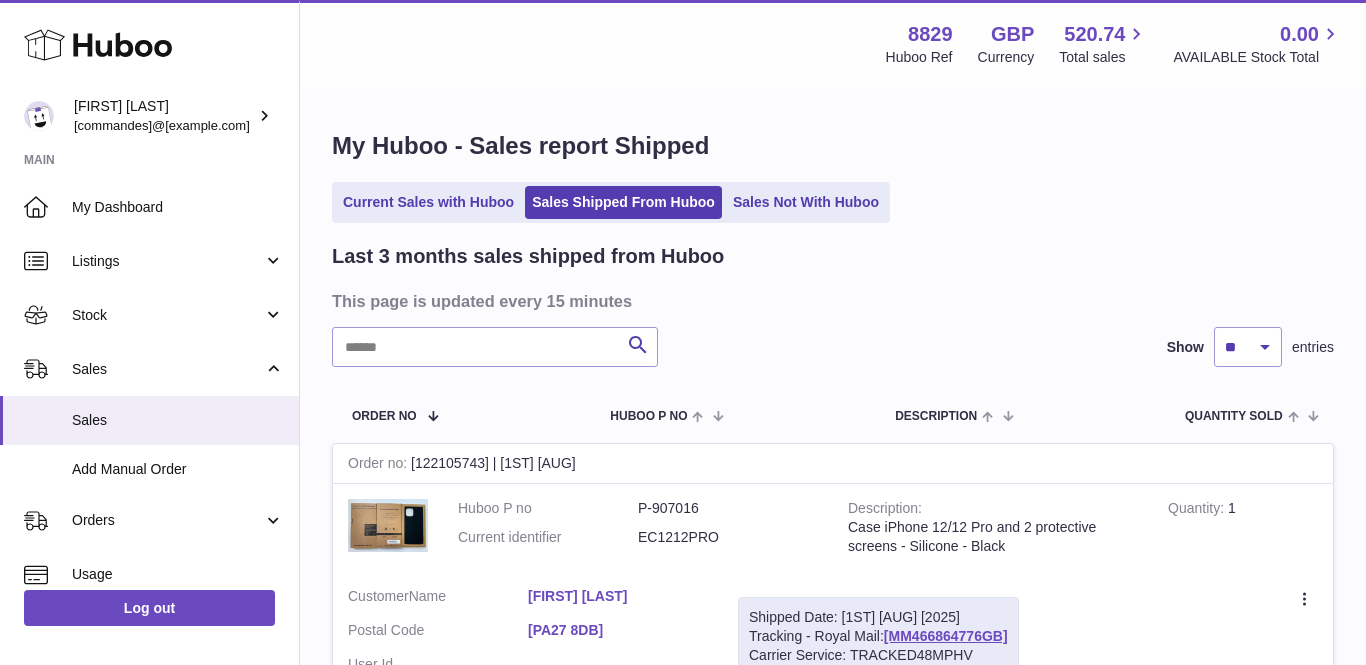click on "[FIRST] [LAST]" at bounding box center (618, 596) 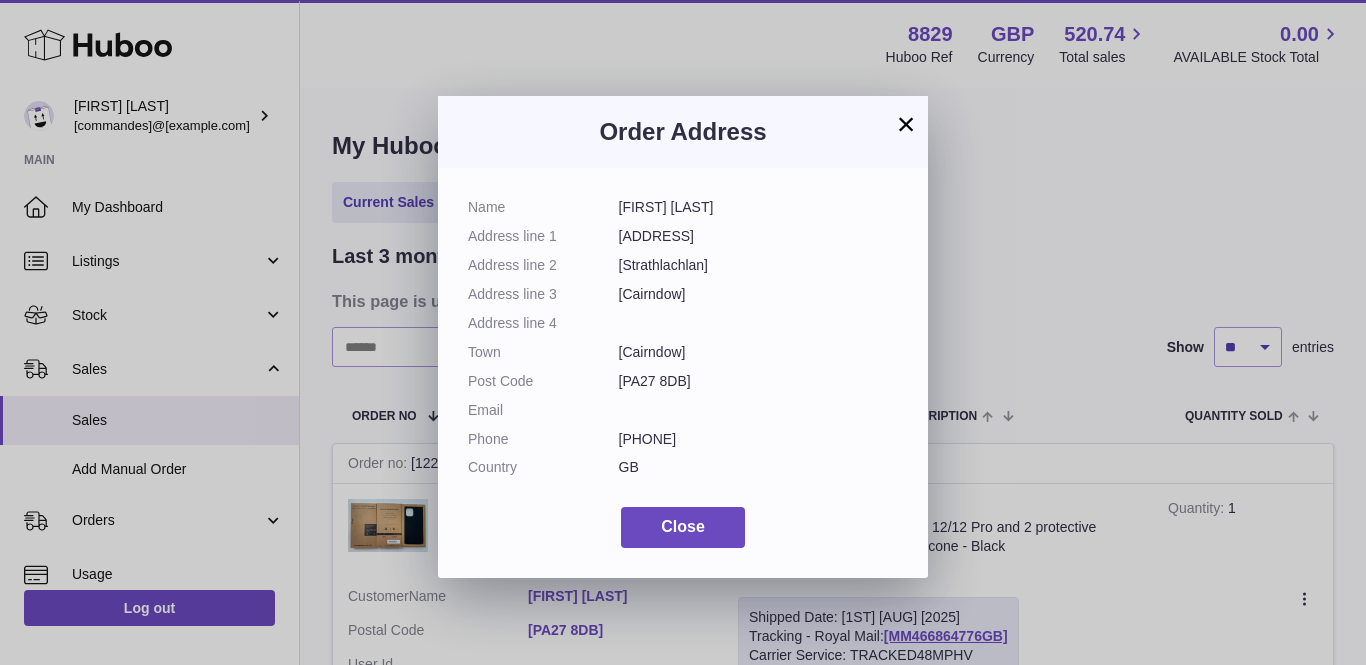 drag, startPoint x: 695, startPoint y: 207, endPoint x: 609, endPoint y: 200, distance: 86.28442 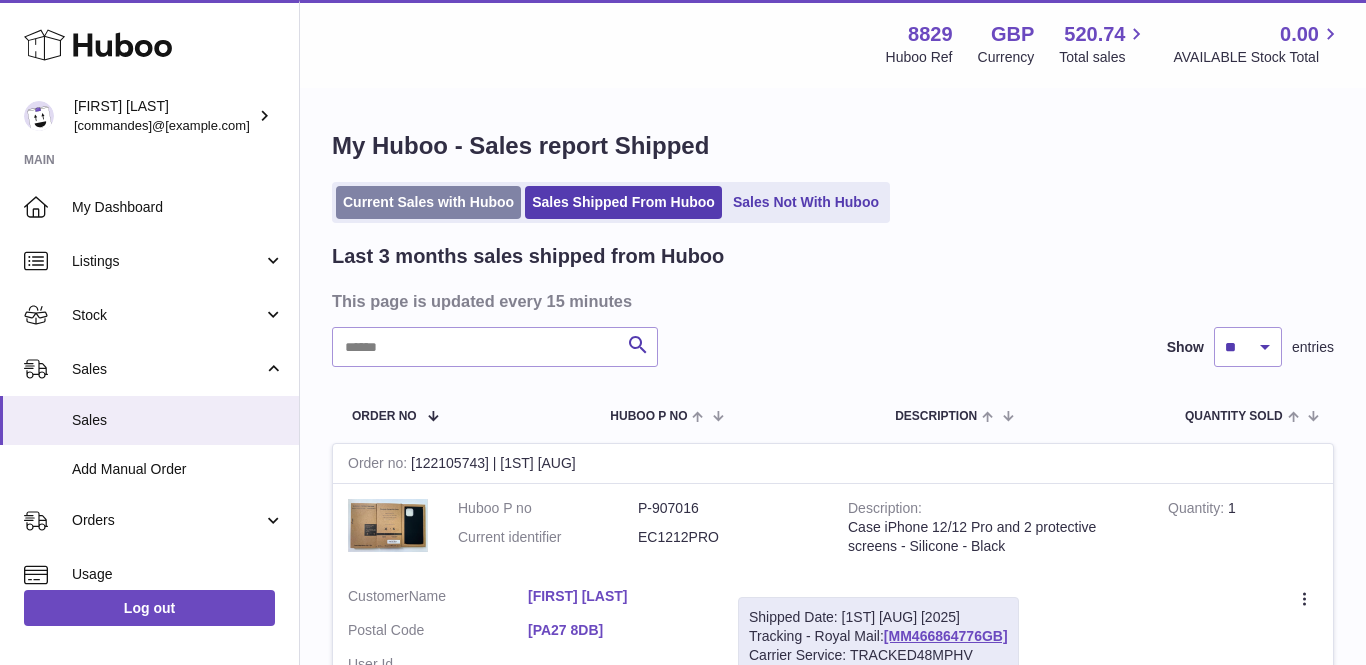 click on "Current Sales with Huboo" at bounding box center [428, 202] 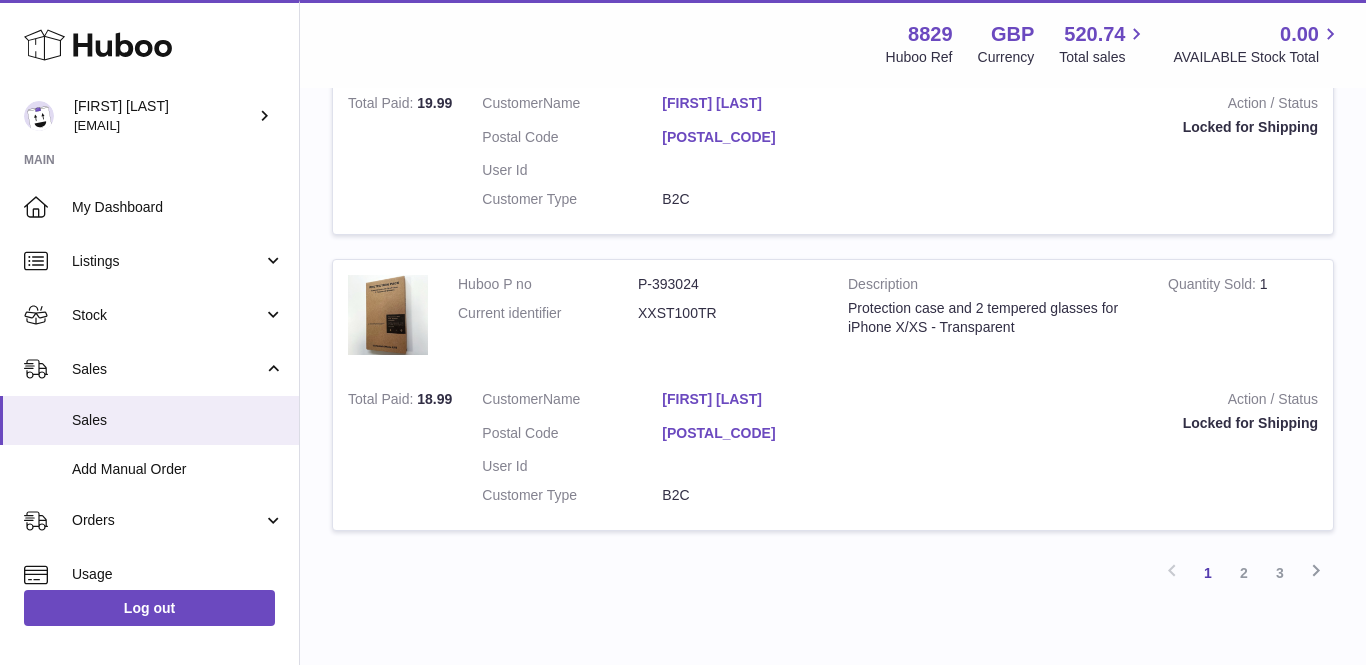 scroll, scrollTop: 0, scrollLeft: 0, axis: both 